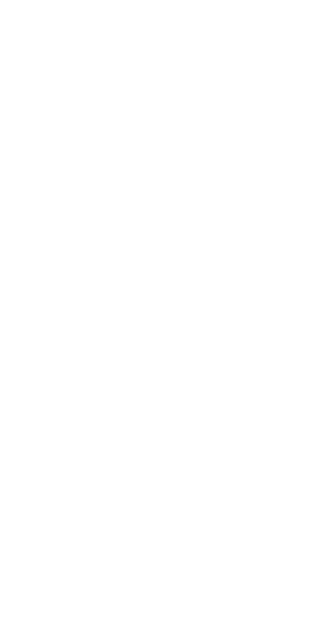 scroll, scrollTop: 0, scrollLeft: 0, axis: both 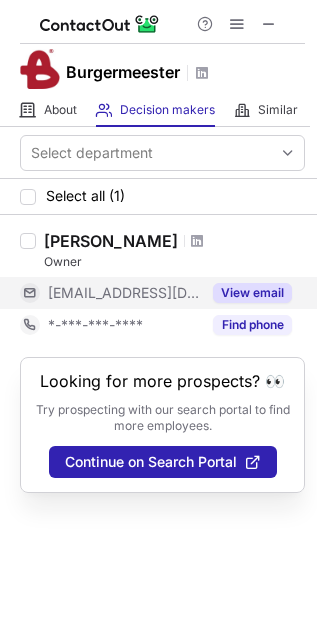 click on "View email" at bounding box center [252, 293] 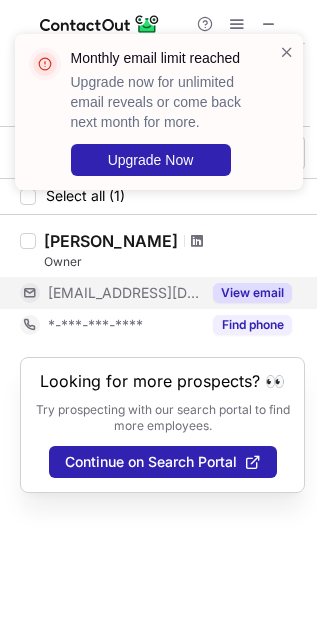 click at bounding box center (197, 241) 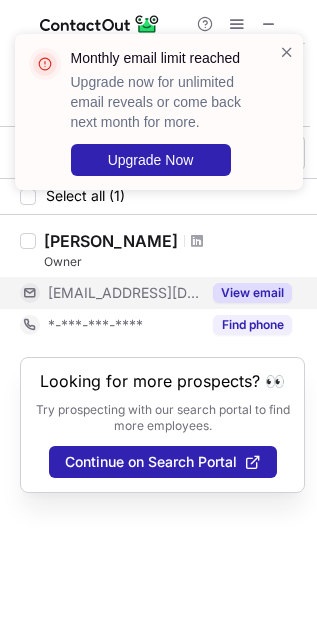 drag, startPoint x: 153, startPoint y: 240, endPoint x: 40, endPoint y: 242, distance: 113.0177 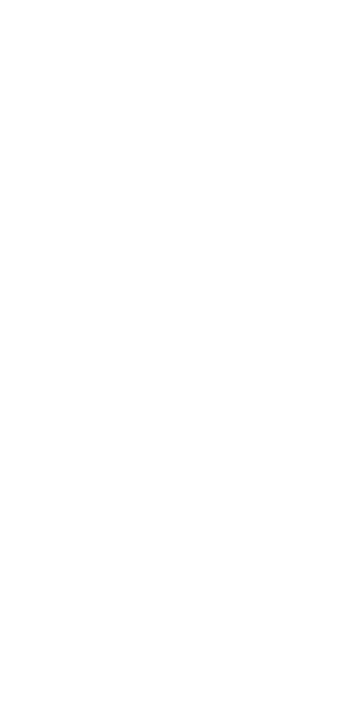 scroll, scrollTop: 0, scrollLeft: 0, axis: both 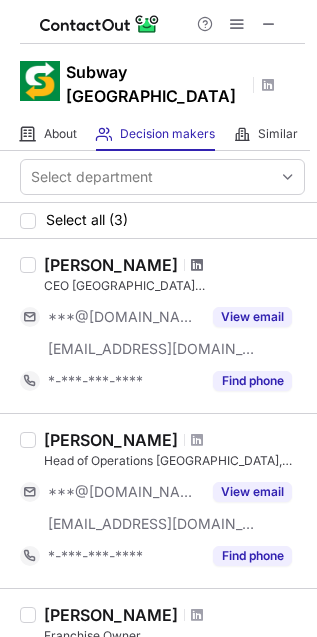 click at bounding box center (197, 265) 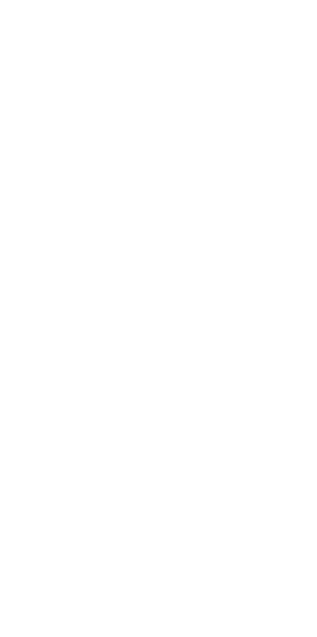 scroll, scrollTop: 0, scrollLeft: 0, axis: both 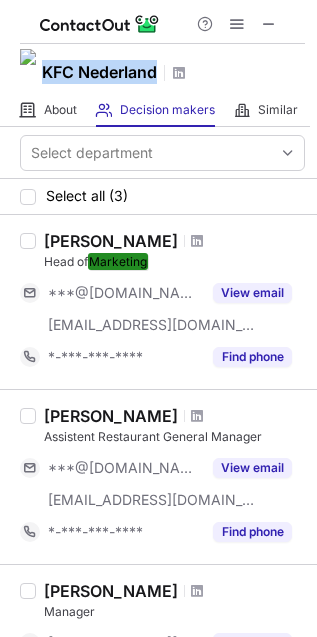 drag, startPoint x: 27, startPoint y: 66, endPoint x: 144, endPoint y: 73, distance: 117.20921 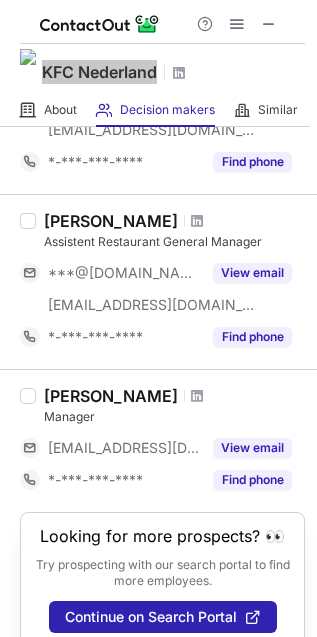 scroll, scrollTop: 222, scrollLeft: 0, axis: vertical 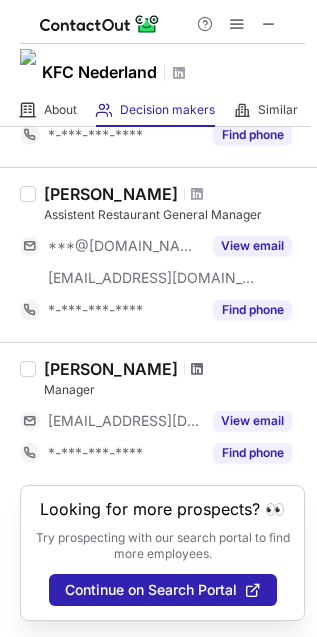 click at bounding box center [197, 369] 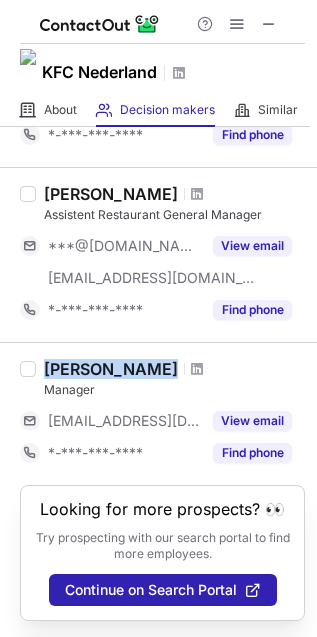 drag, startPoint x: 129, startPoint y: 368, endPoint x: 46, endPoint y: 367, distance: 83.00603 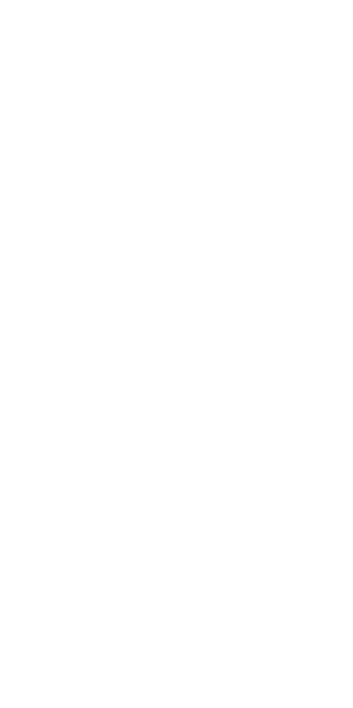 scroll, scrollTop: 0, scrollLeft: 0, axis: both 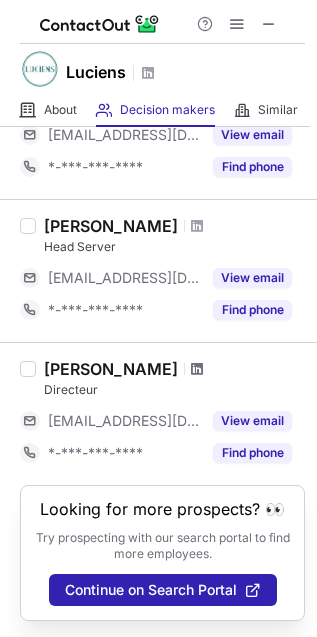 click at bounding box center (197, 369) 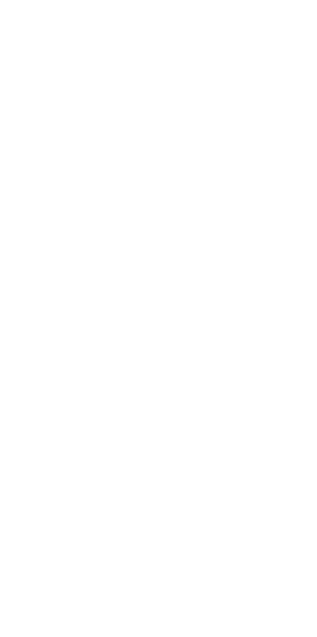 scroll, scrollTop: 0, scrollLeft: 0, axis: both 